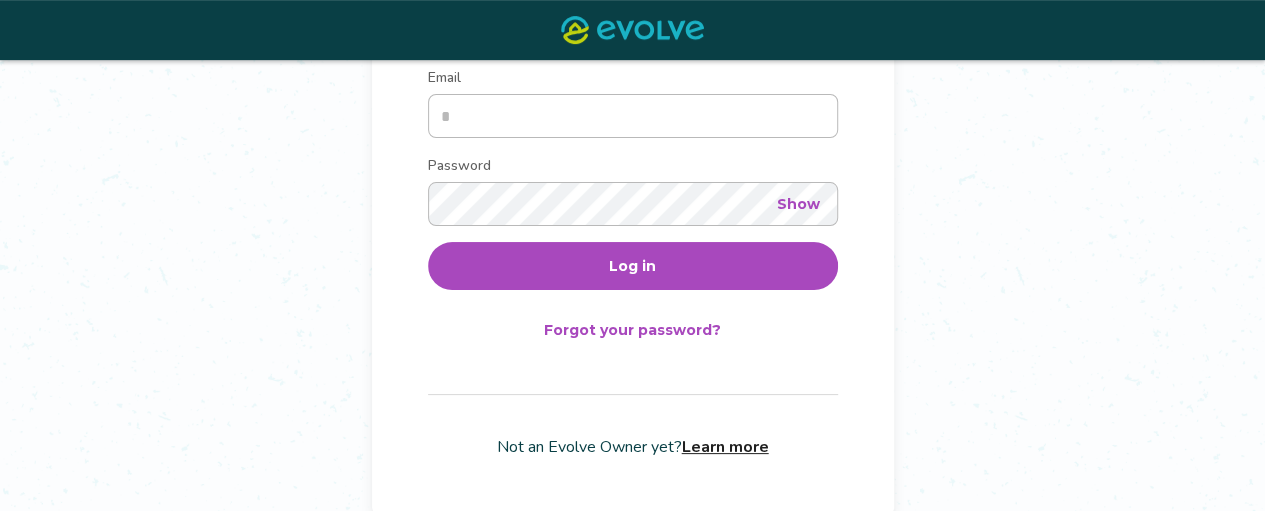 scroll, scrollTop: 311, scrollLeft: 0, axis: vertical 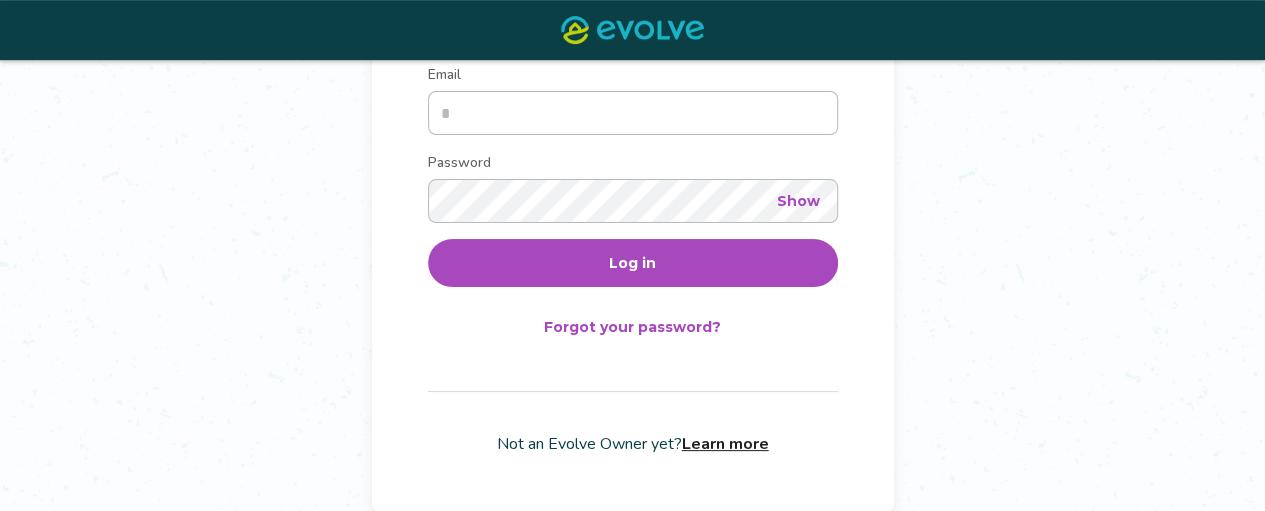 type on "**********" 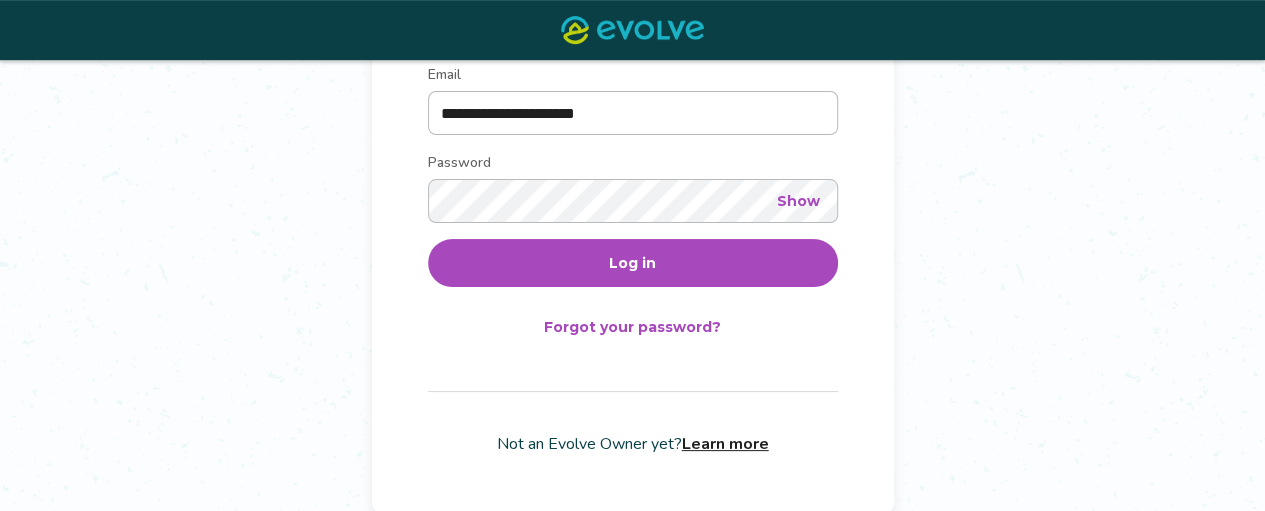 click on "Log in" at bounding box center [632, 263] 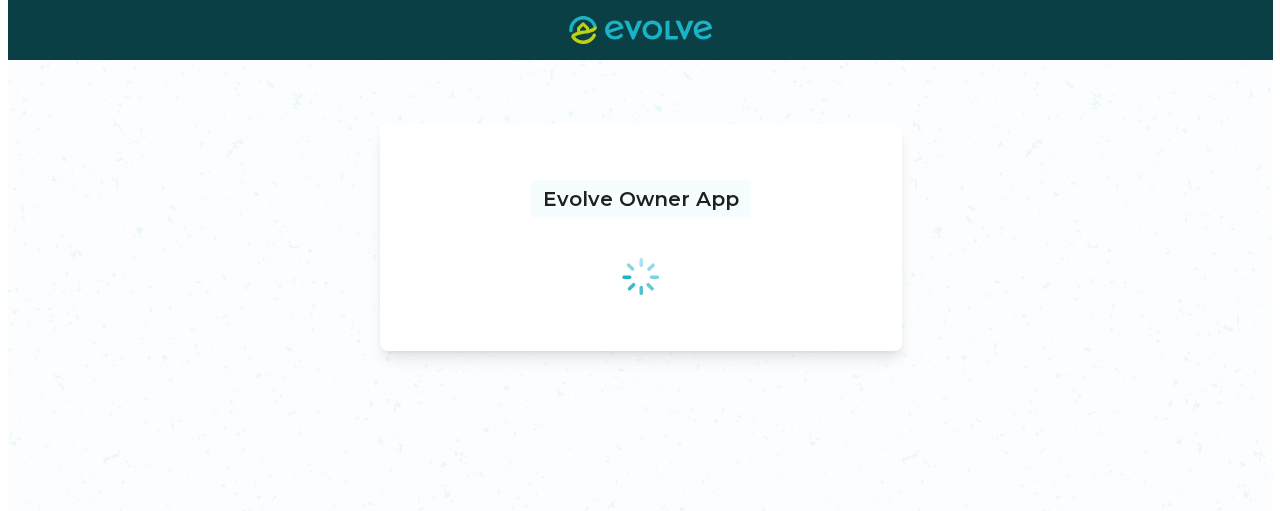 scroll, scrollTop: 0, scrollLeft: 0, axis: both 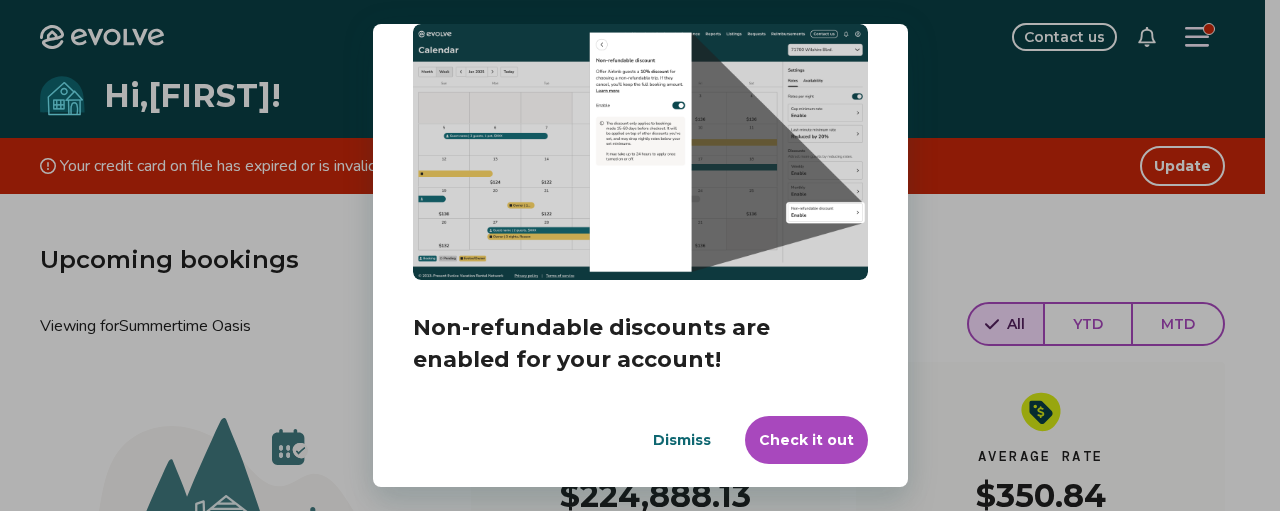 click on "Dismiss" at bounding box center (682, 440) 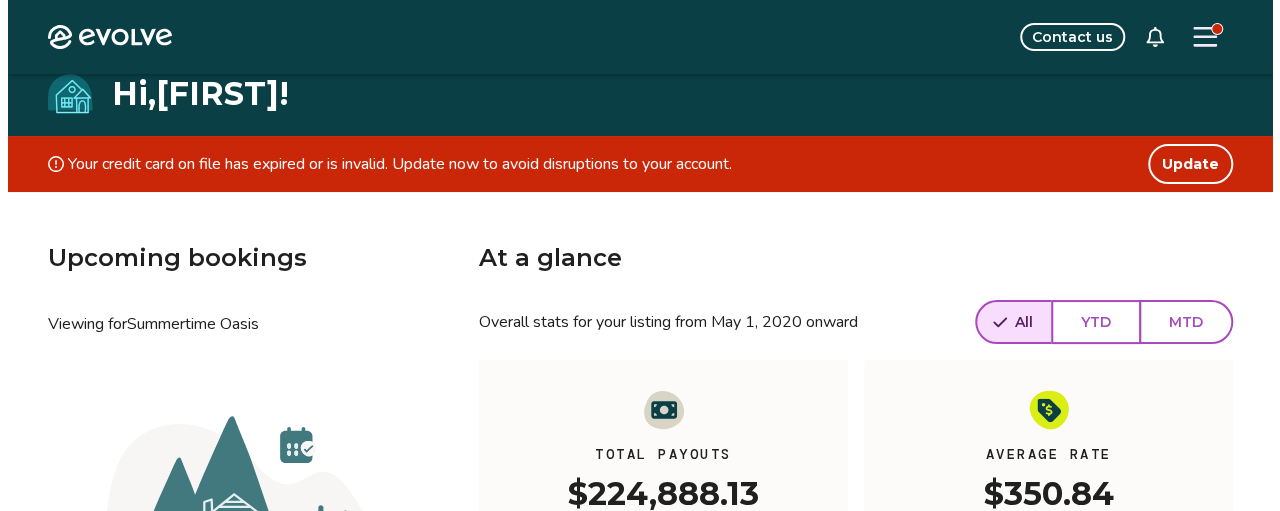 scroll, scrollTop: 0, scrollLeft: 0, axis: both 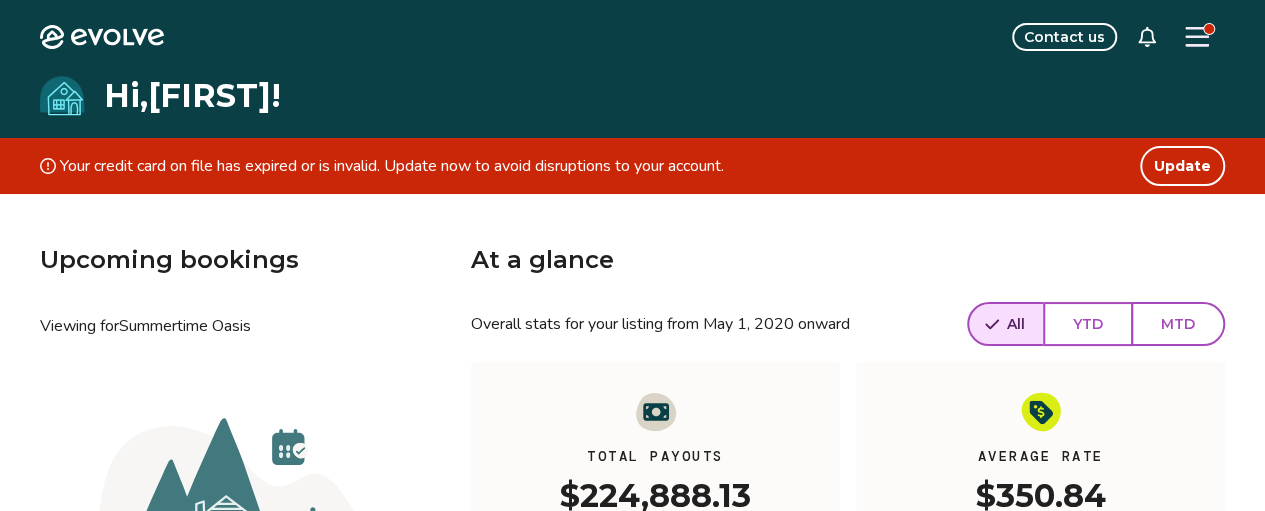 click 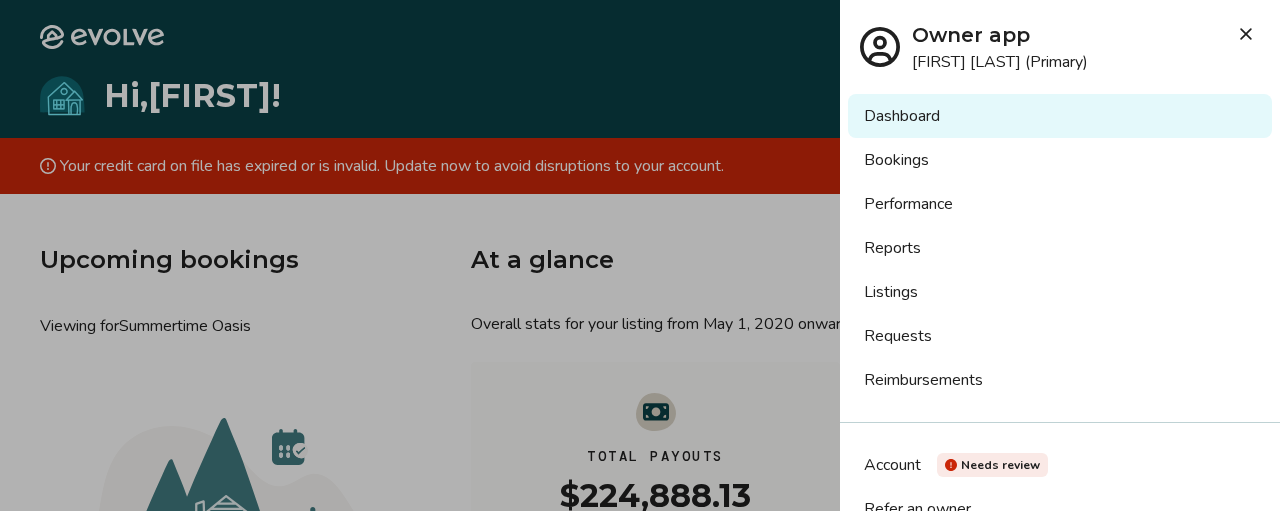 click on "Bookings" at bounding box center (1060, 160) 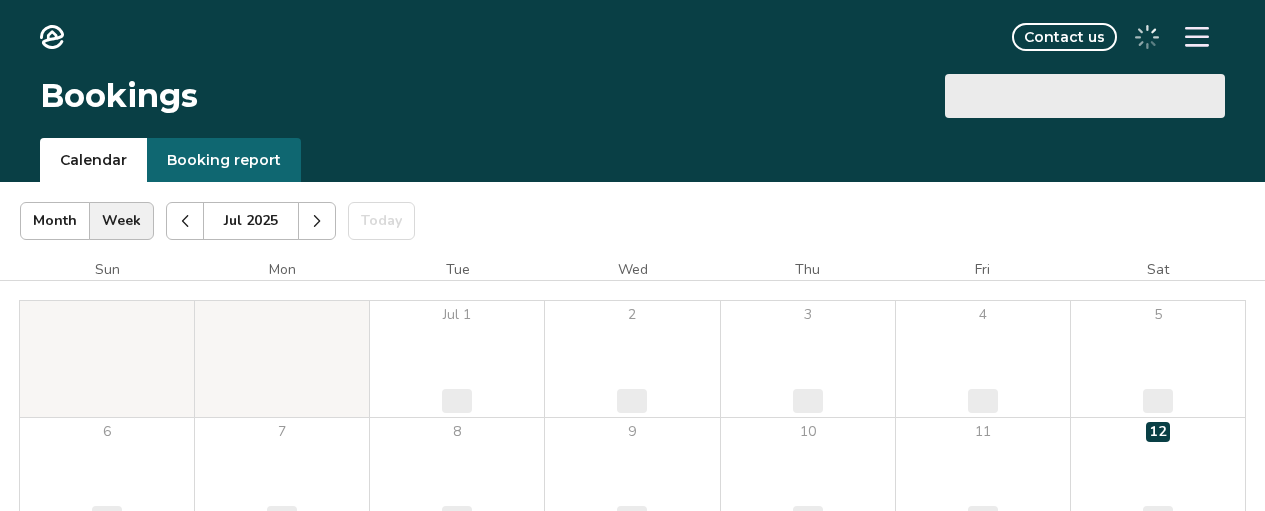 scroll, scrollTop: 0, scrollLeft: 0, axis: both 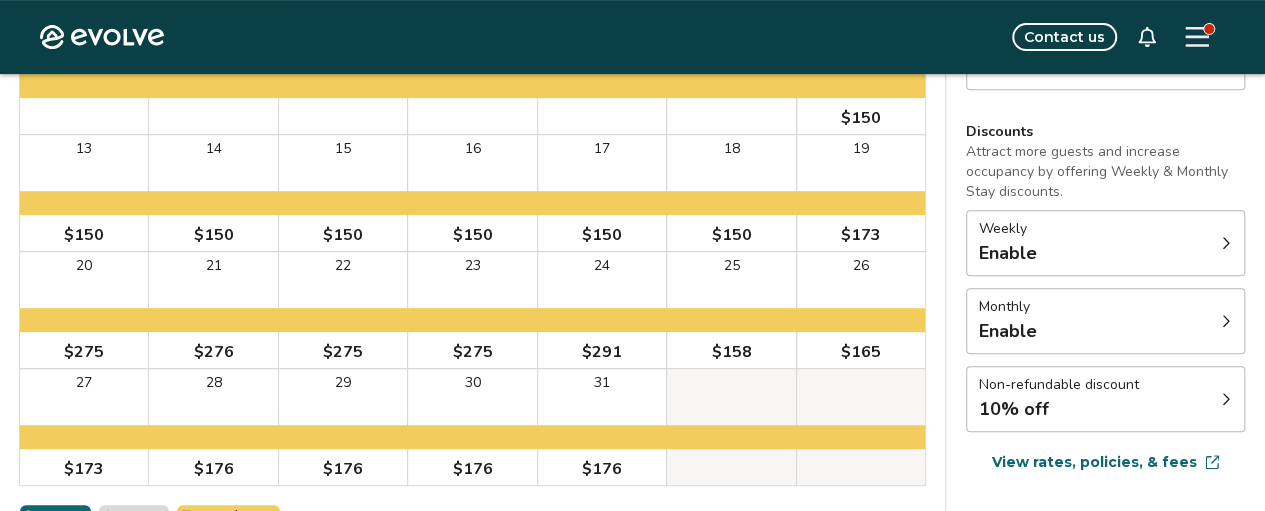 click 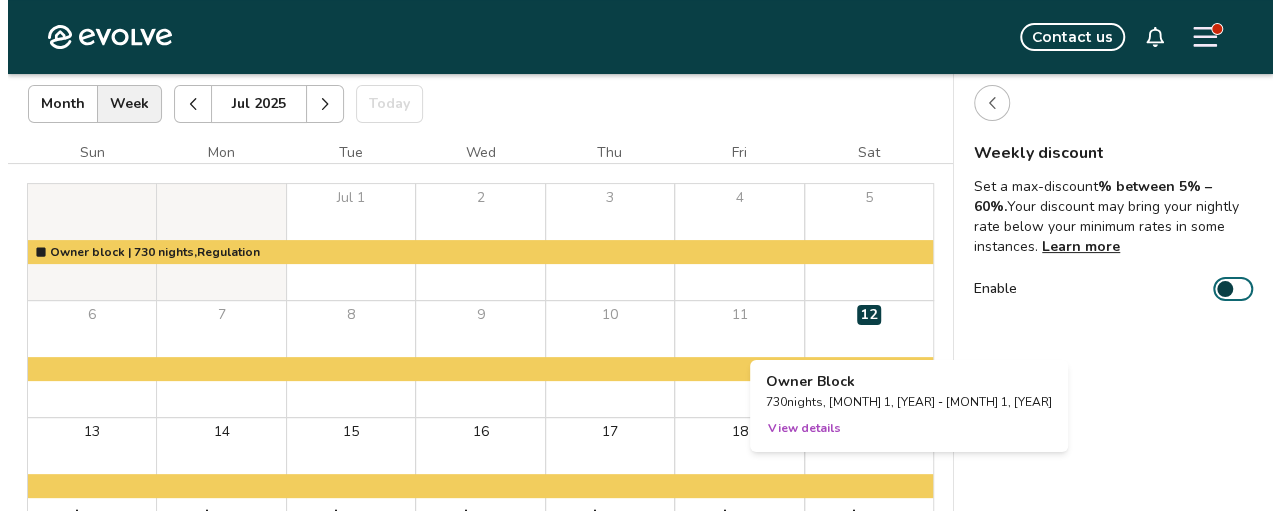 scroll, scrollTop: 100, scrollLeft: 0, axis: vertical 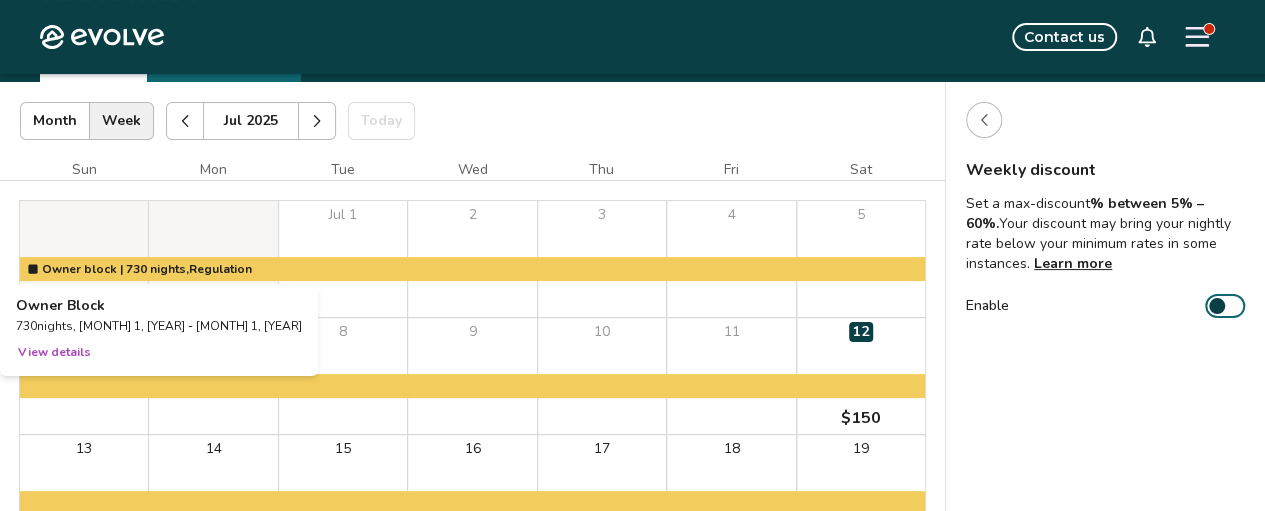 click on "View details" at bounding box center (54, 352) 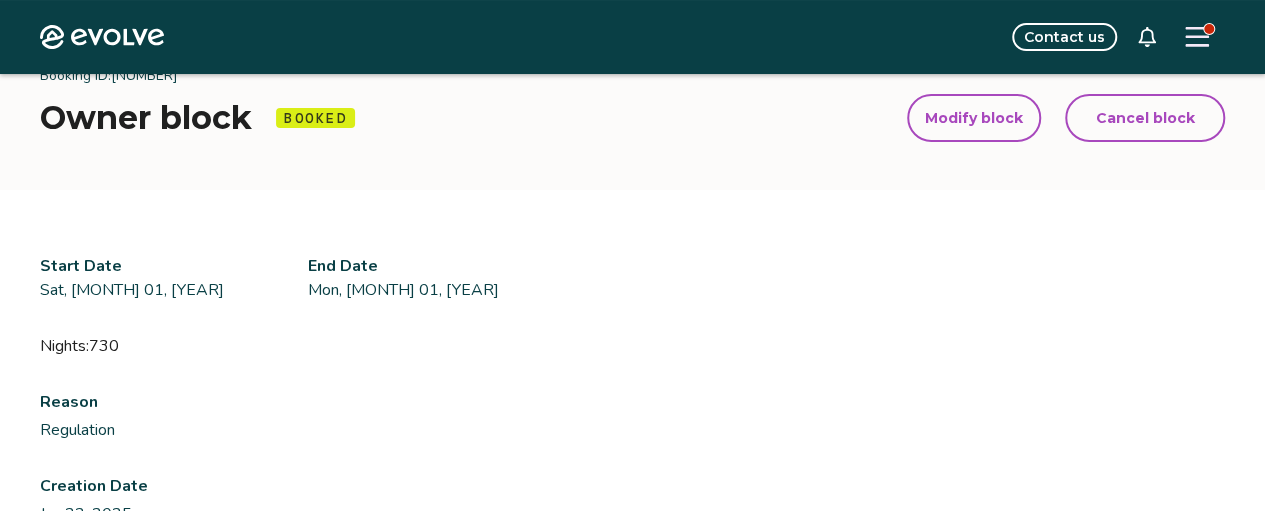 click on "Modify block" at bounding box center (974, 118) 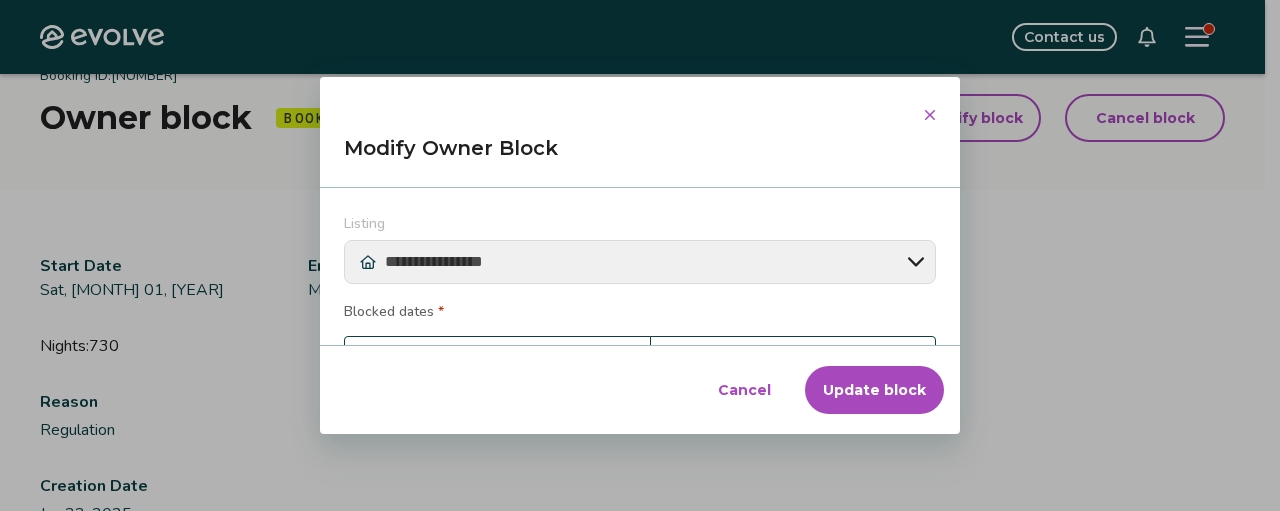 scroll, scrollTop: 335, scrollLeft: 0, axis: vertical 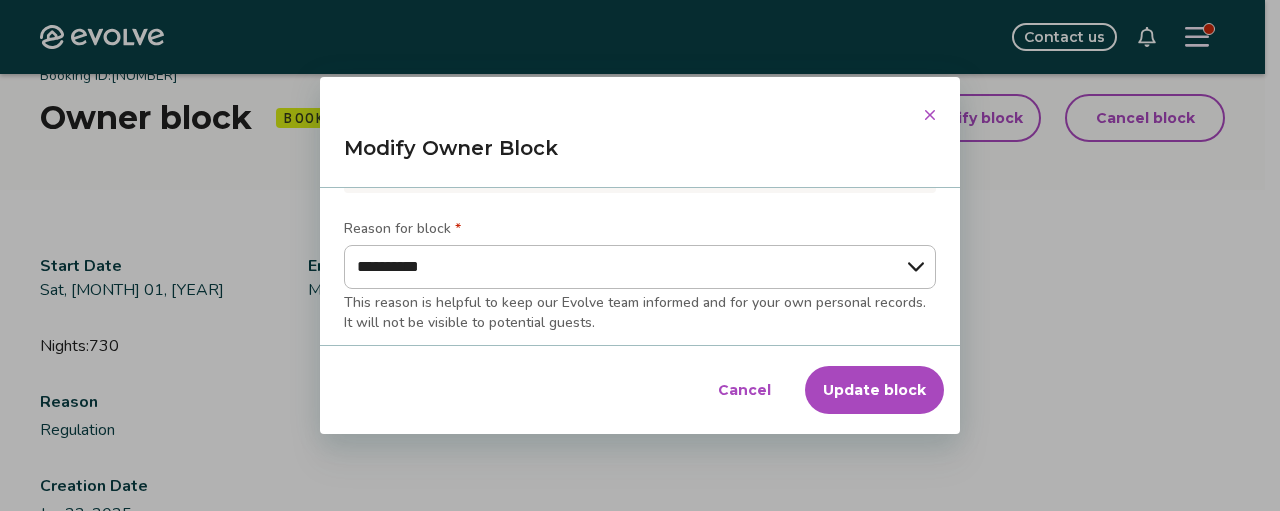 click on "Update block" at bounding box center (874, 390) 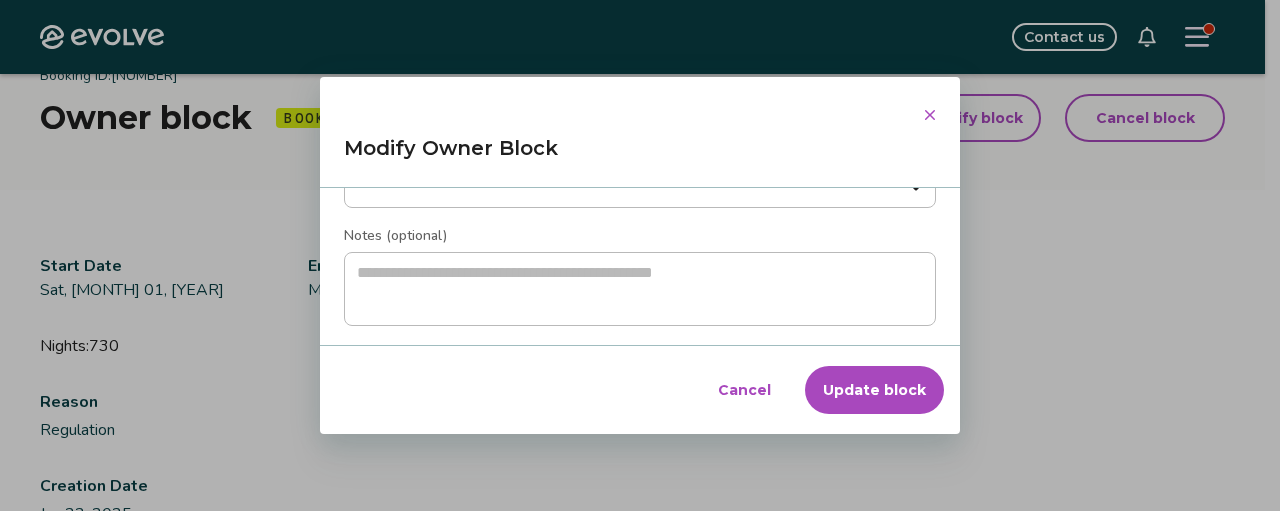 scroll, scrollTop: 560, scrollLeft: 0, axis: vertical 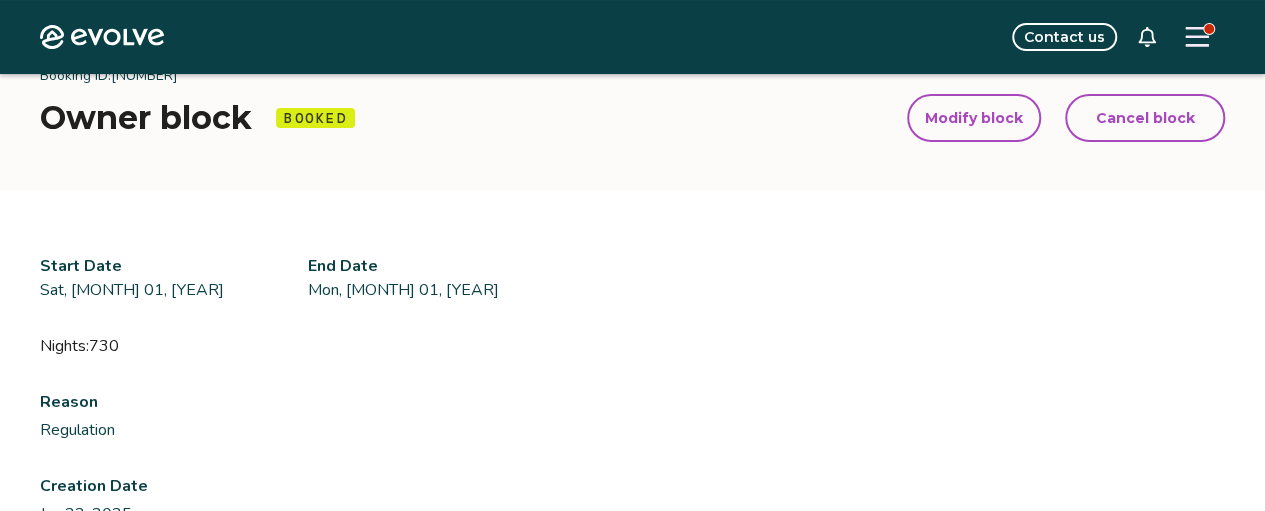 click on "Modify block" at bounding box center (974, 118) 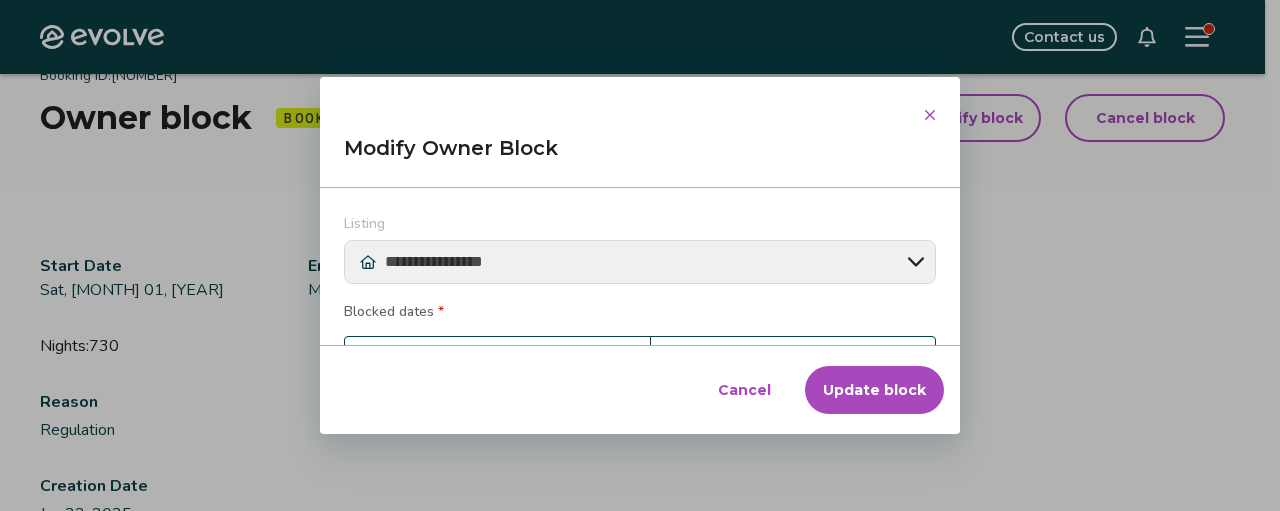 scroll, scrollTop: 335, scrollLeft: 0, axis: vertical 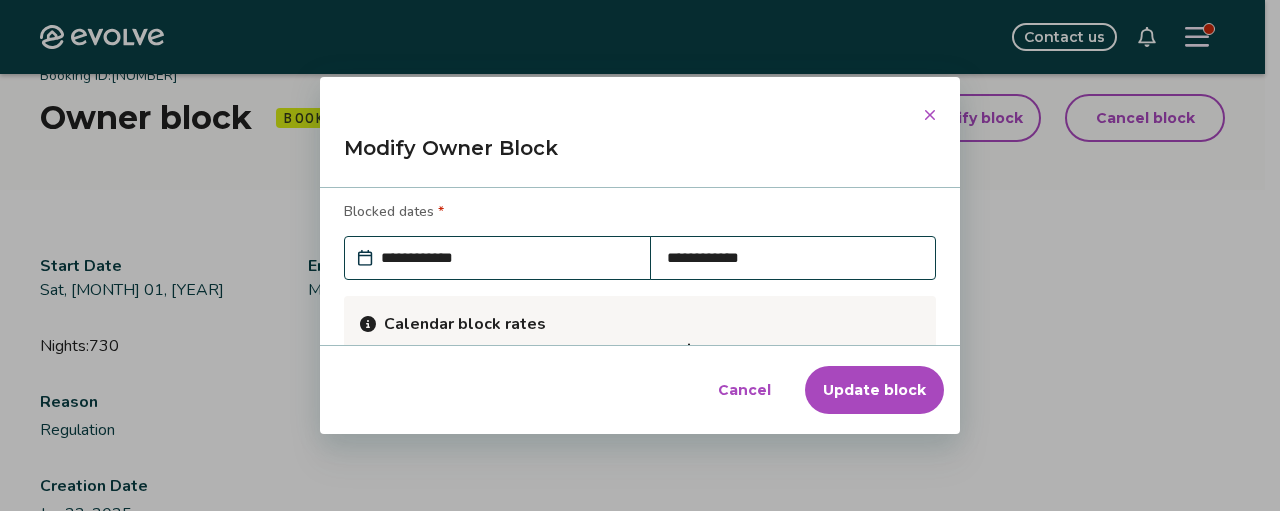 click on "**********" at bounding box center [507, 258] 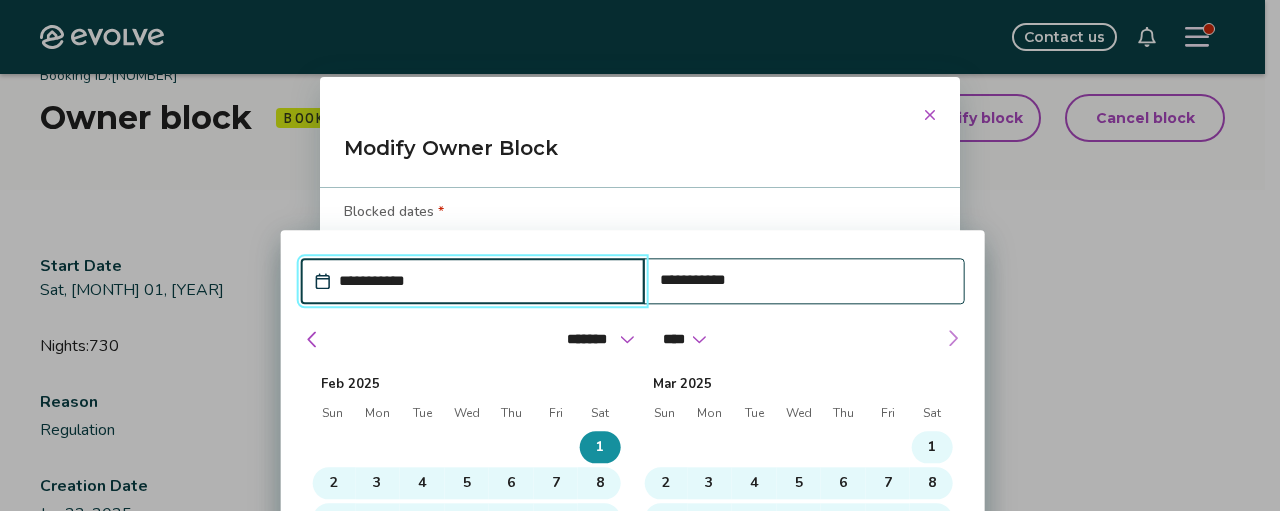 click at bounding box center (953, 338) 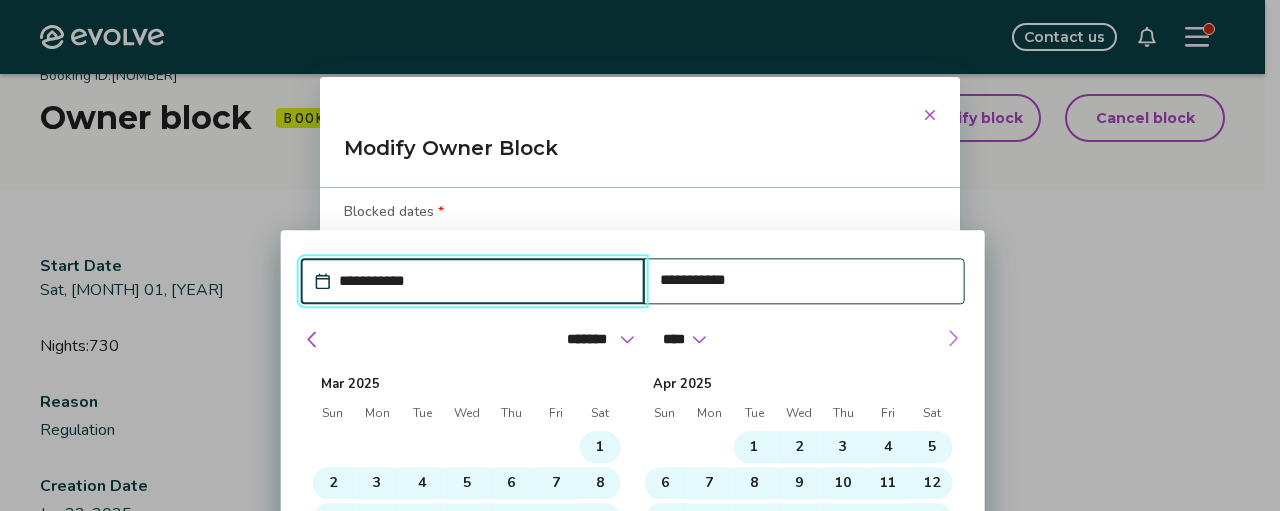 click at bounding box center (953, 338) 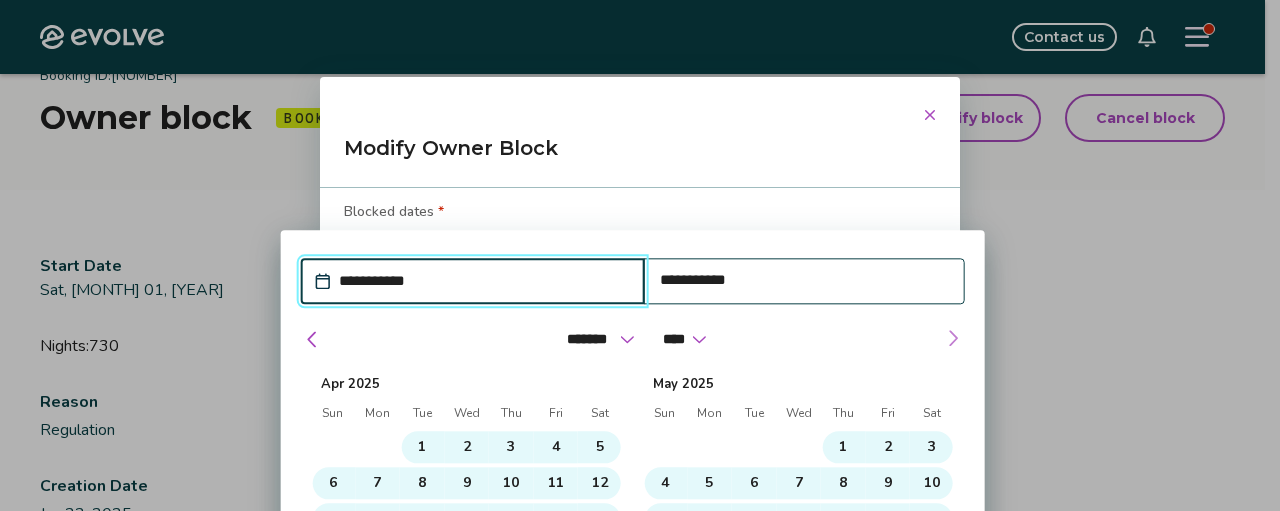 click at bounding box center (953, 338) 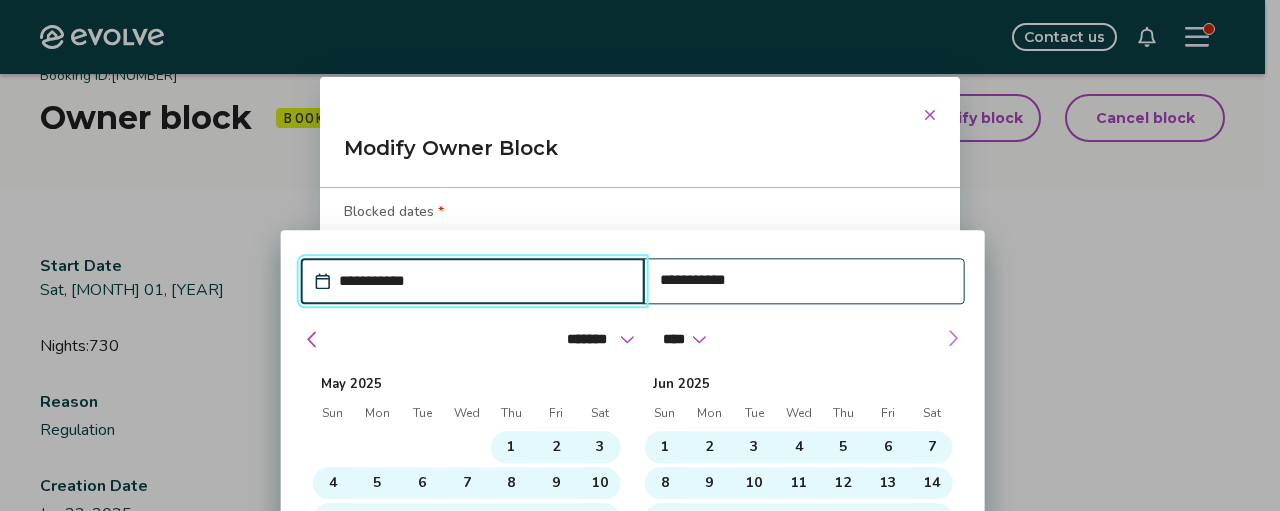 click at bounding box center [953, 338] 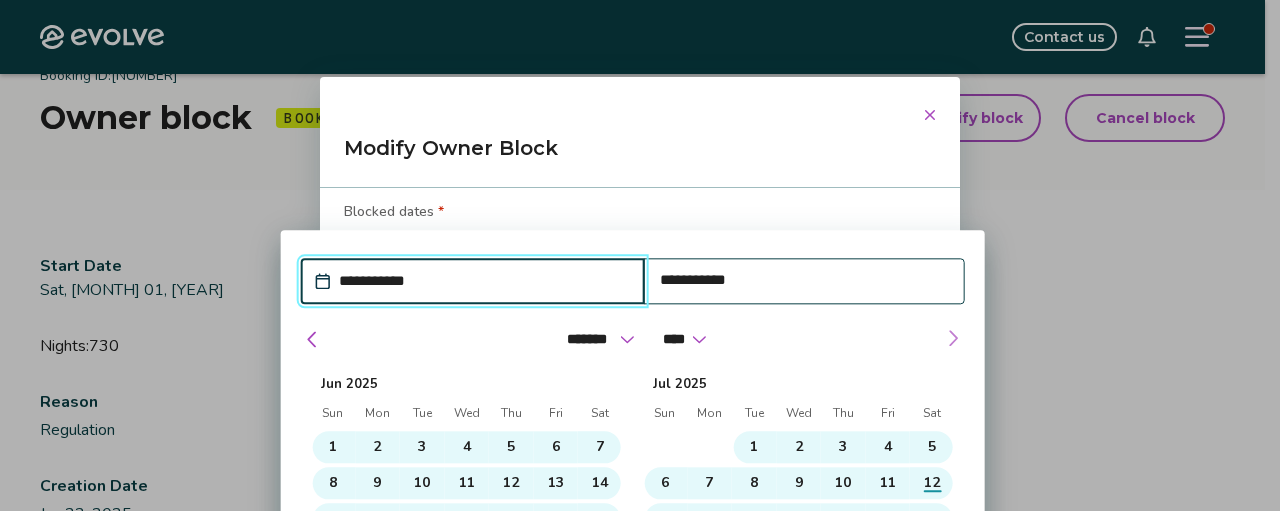 click at bounding box center (953, 338) 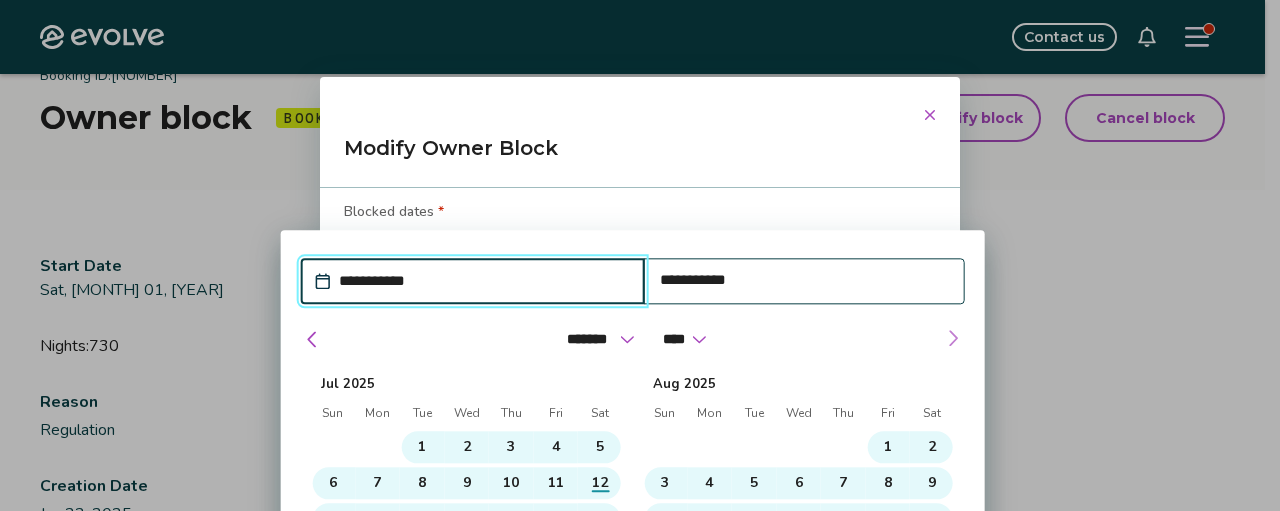 click at bounding box center [953, 338] 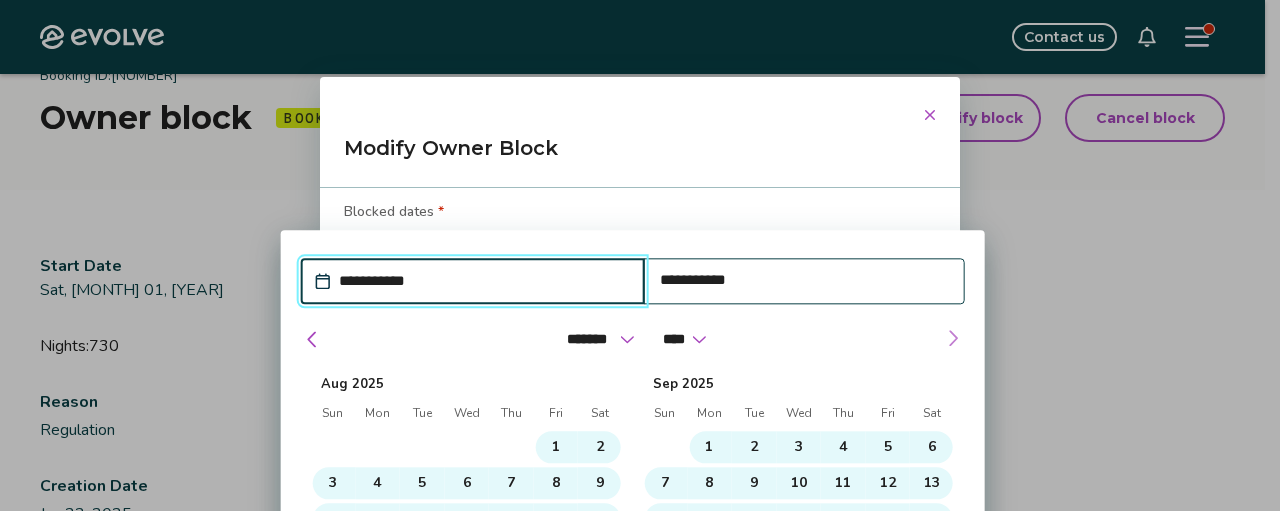 click at bounding box center (953, 338) 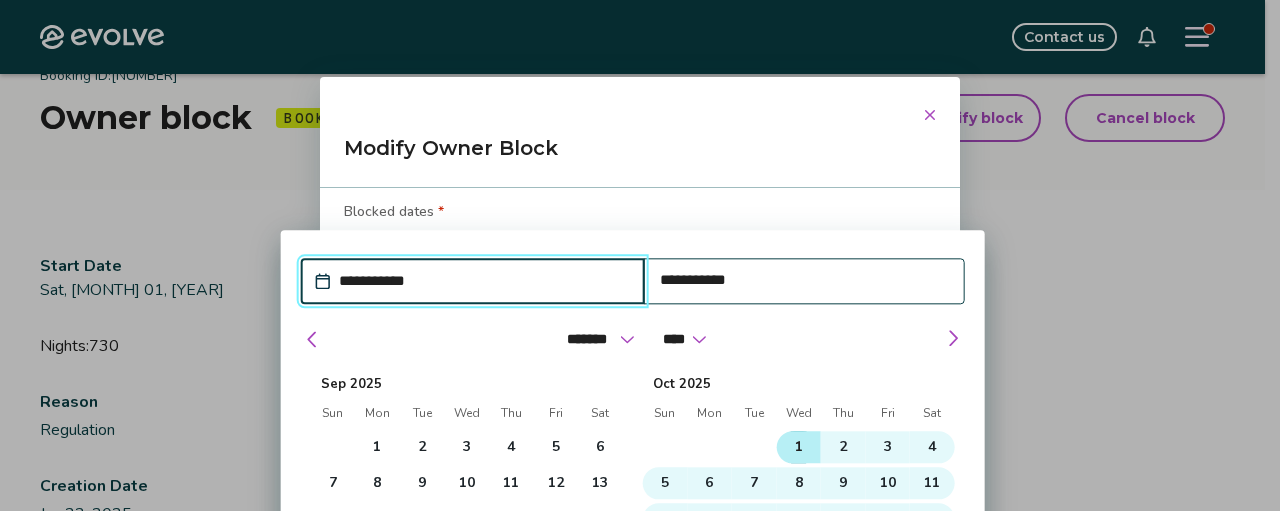 click on "1" at bounding box center [799, 447] 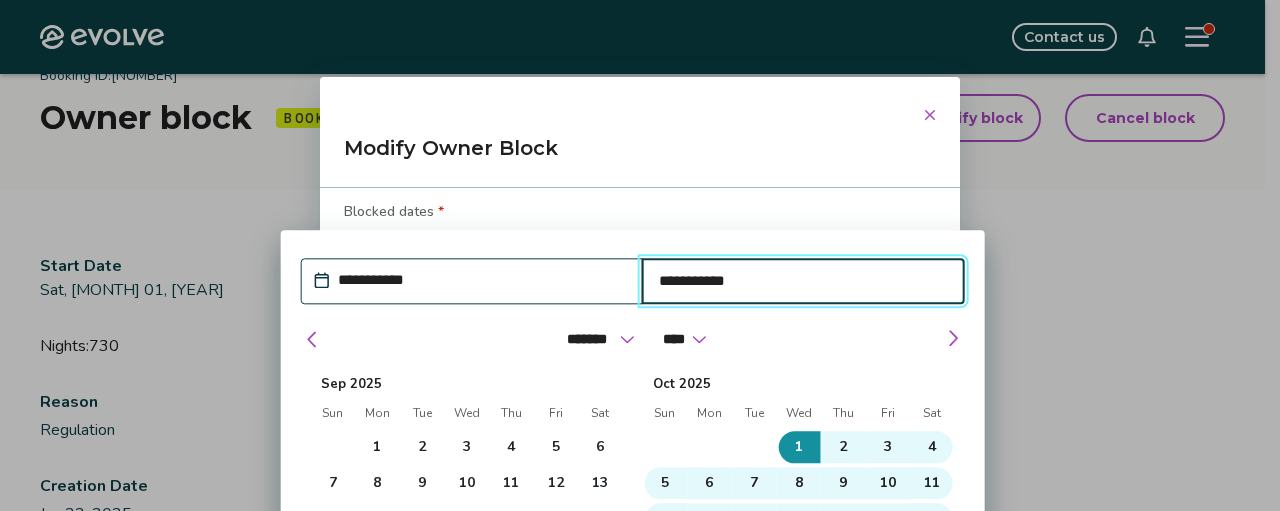 type on "*" 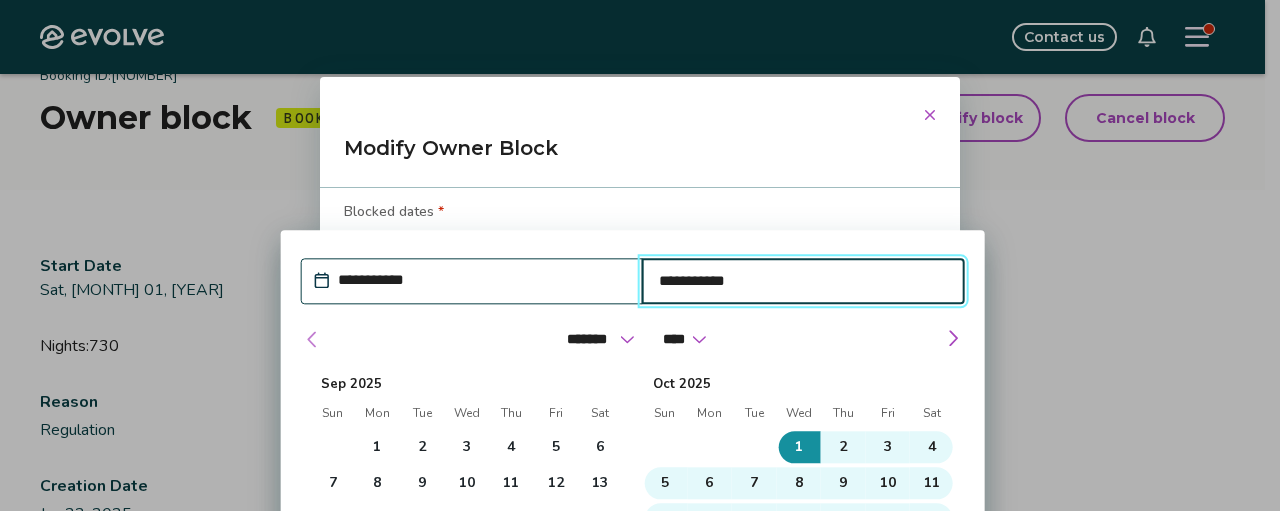 click at bounding box center (313, 339) 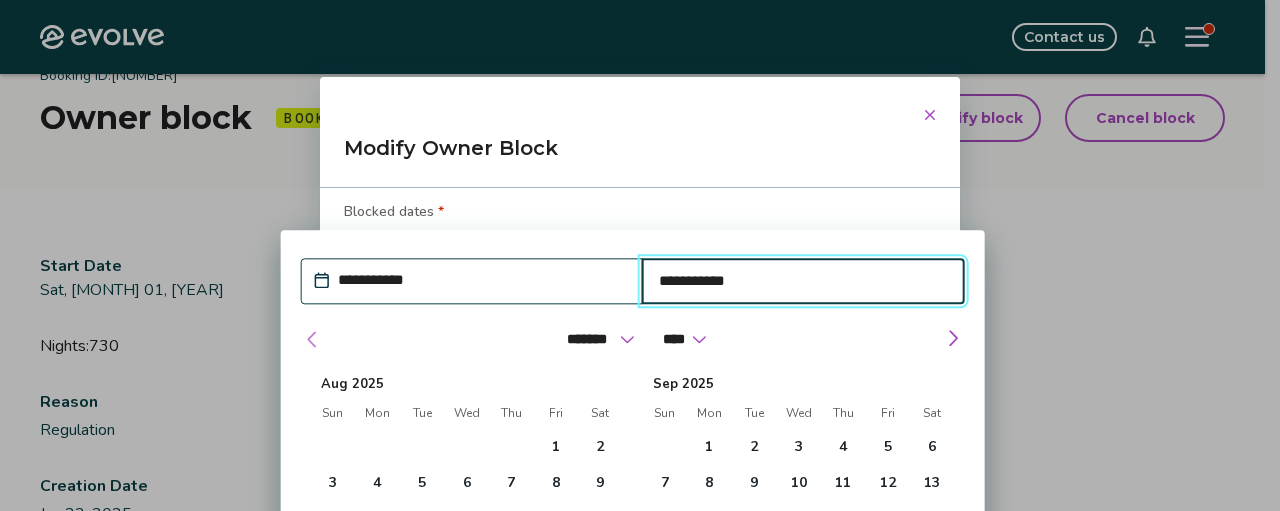 click at bounding box center [313, 339] 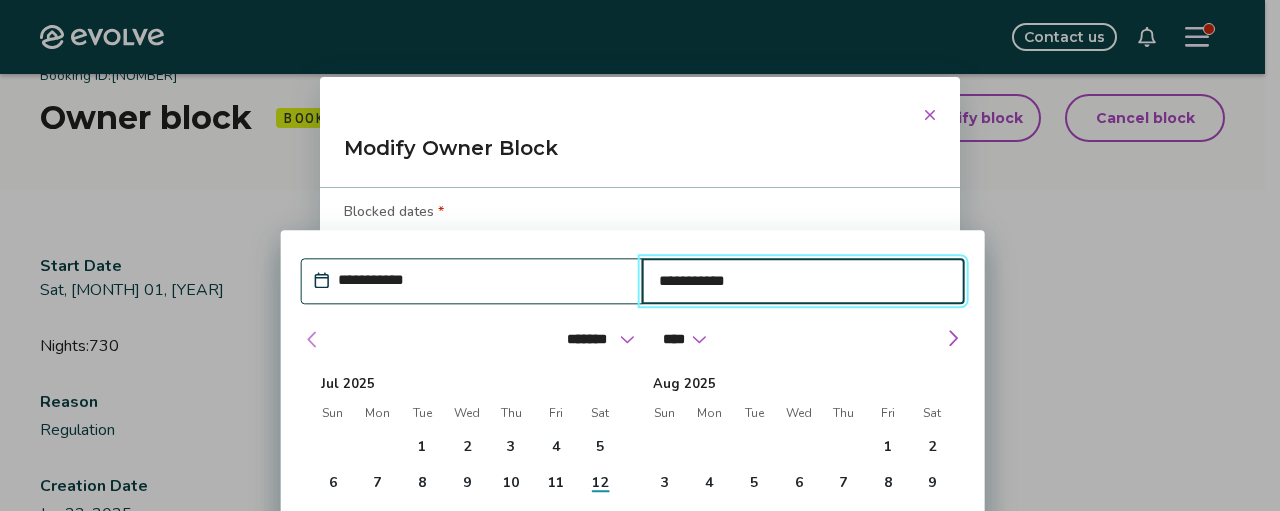 click at bounding box center [313, 339] 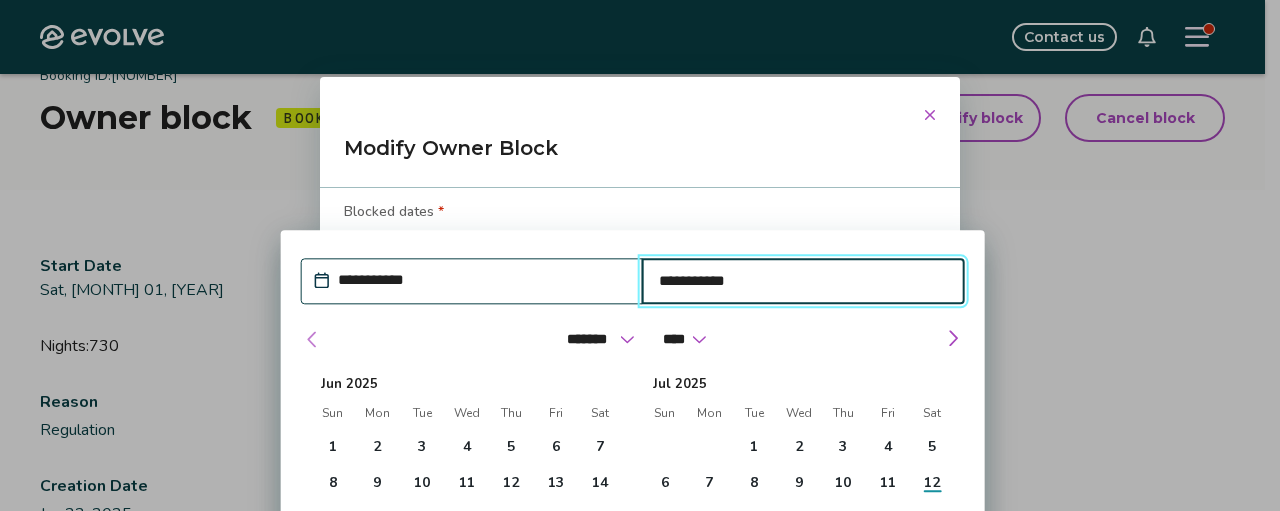 click at bounding box center (313, 339) 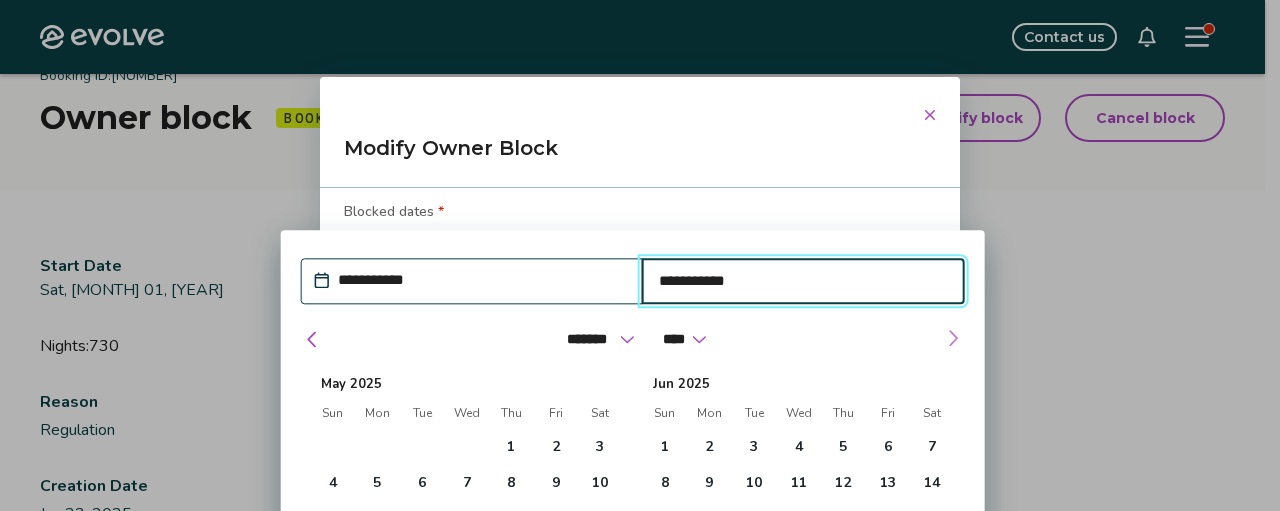 click at bounding box center (953, 338) 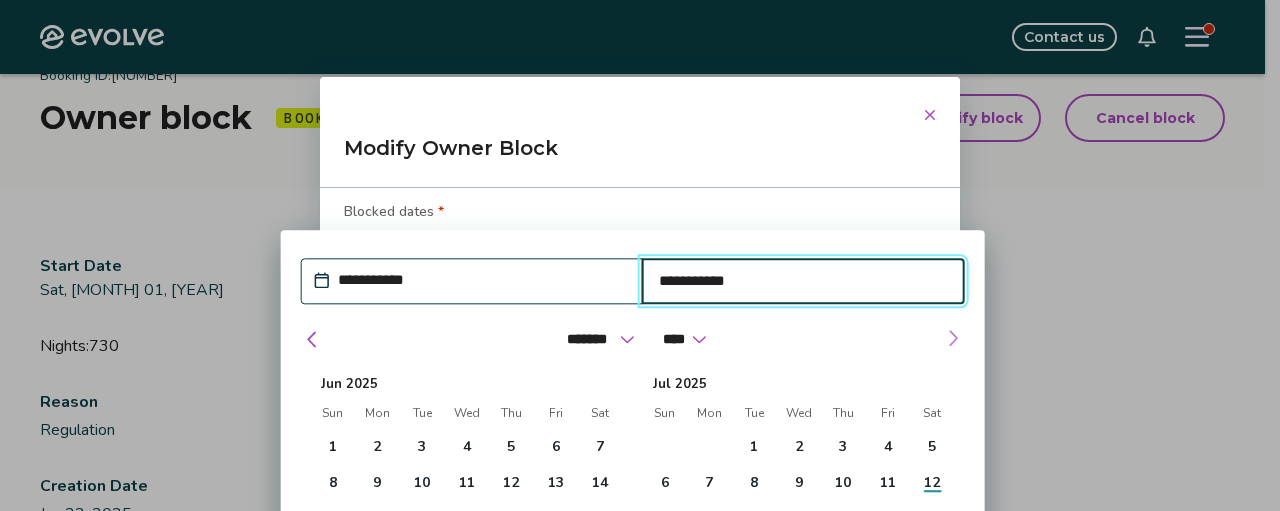 click at bounding box center [953, 338] 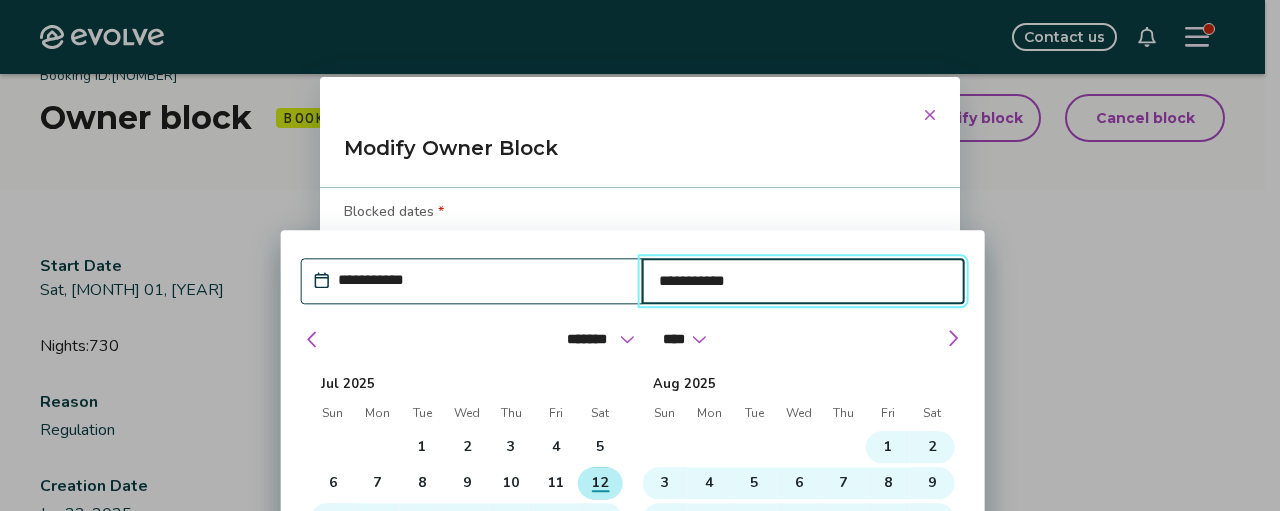 click on "12" at bounding box center (600, 483) 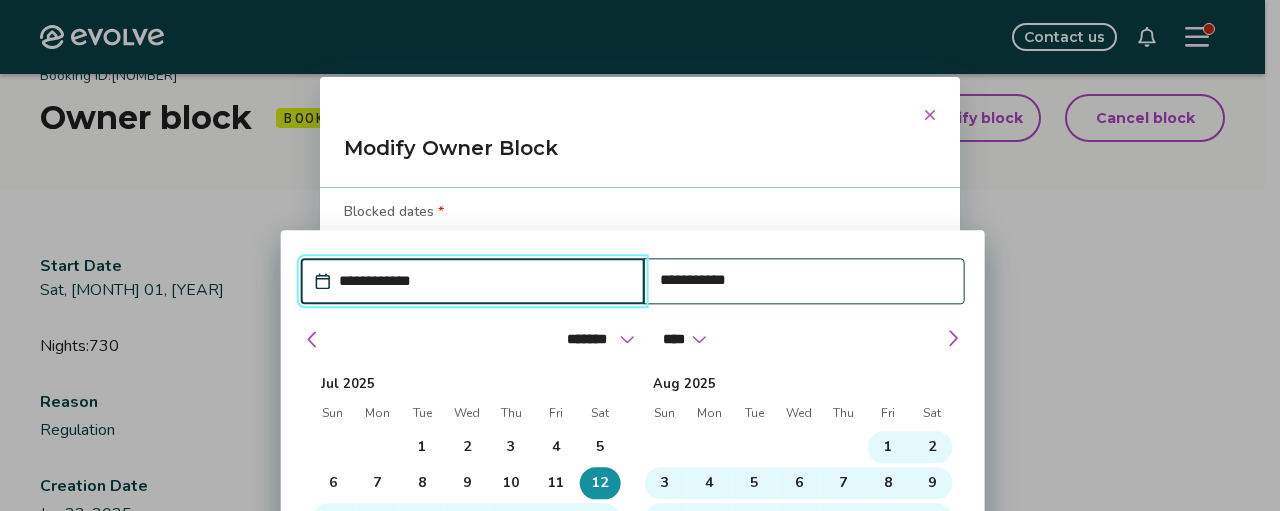 type on "*" 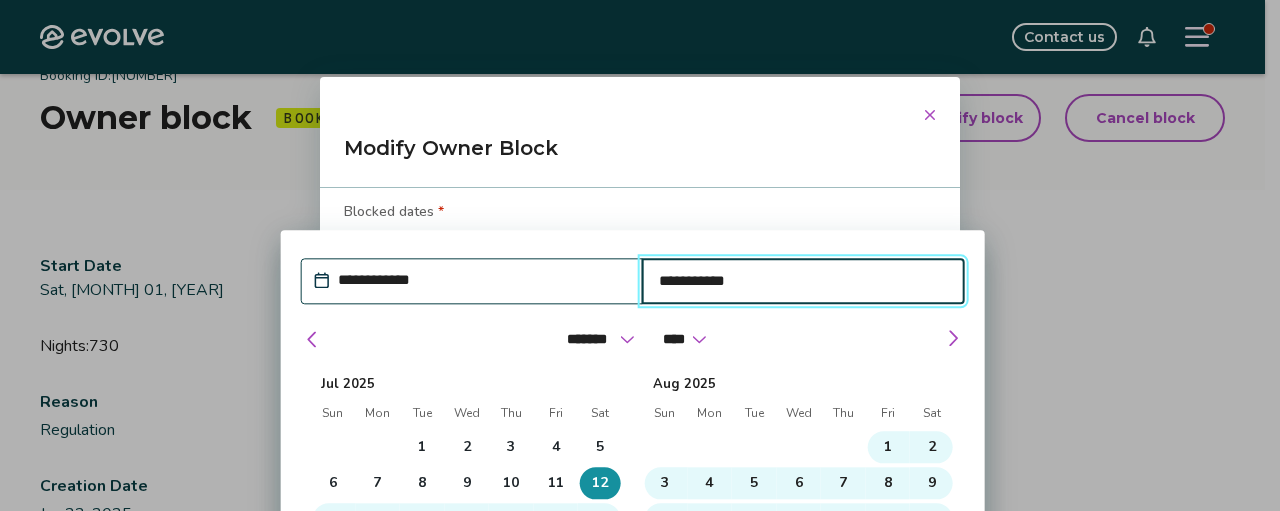 click on "**********" at bounding box center [803, 281] 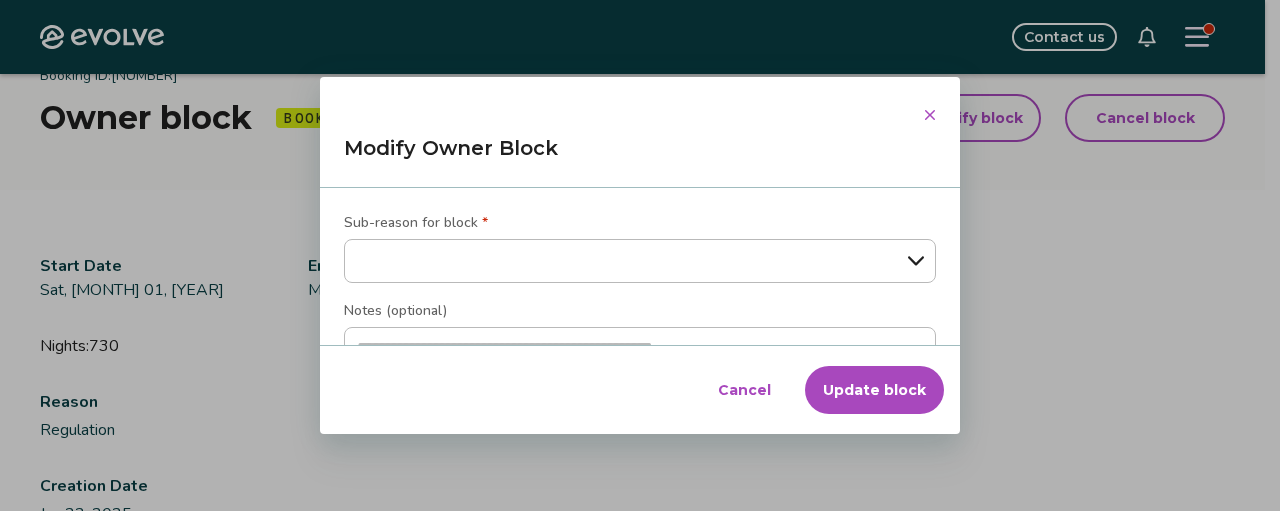 scroll, scrollTop: 560, scrollLeft: 0, axis: vertical 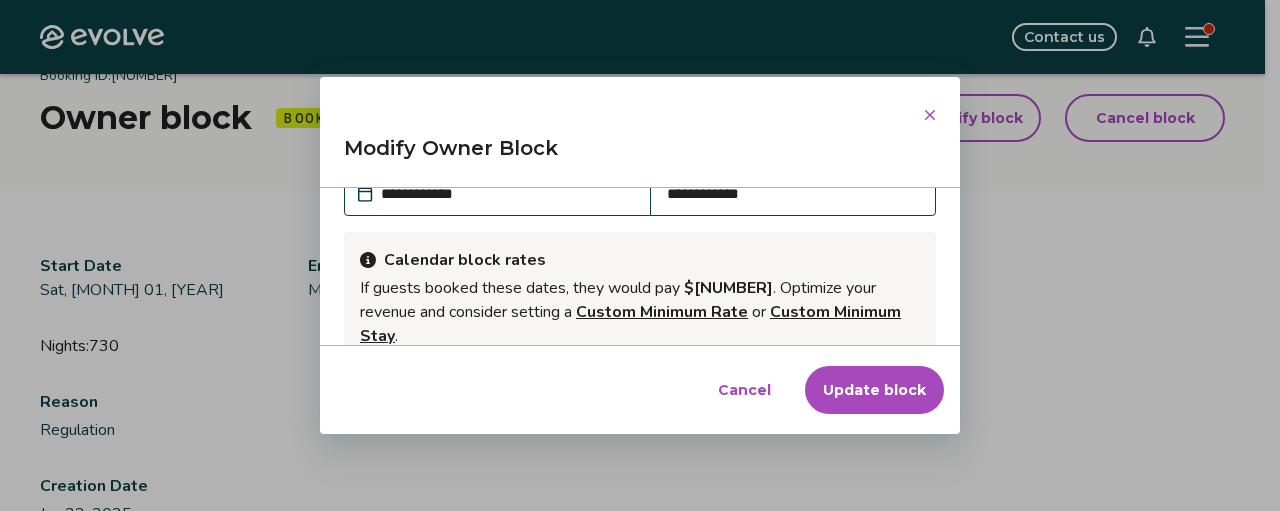 click on "**********" at bounding box center (793, 194) 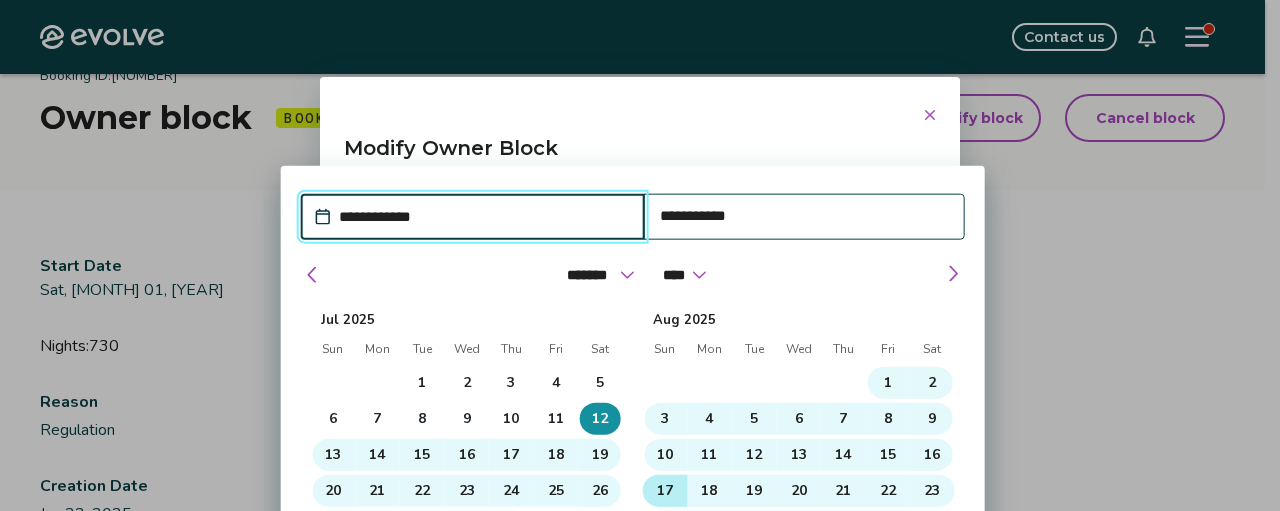 click on "17" at bounding box center (665, 490) 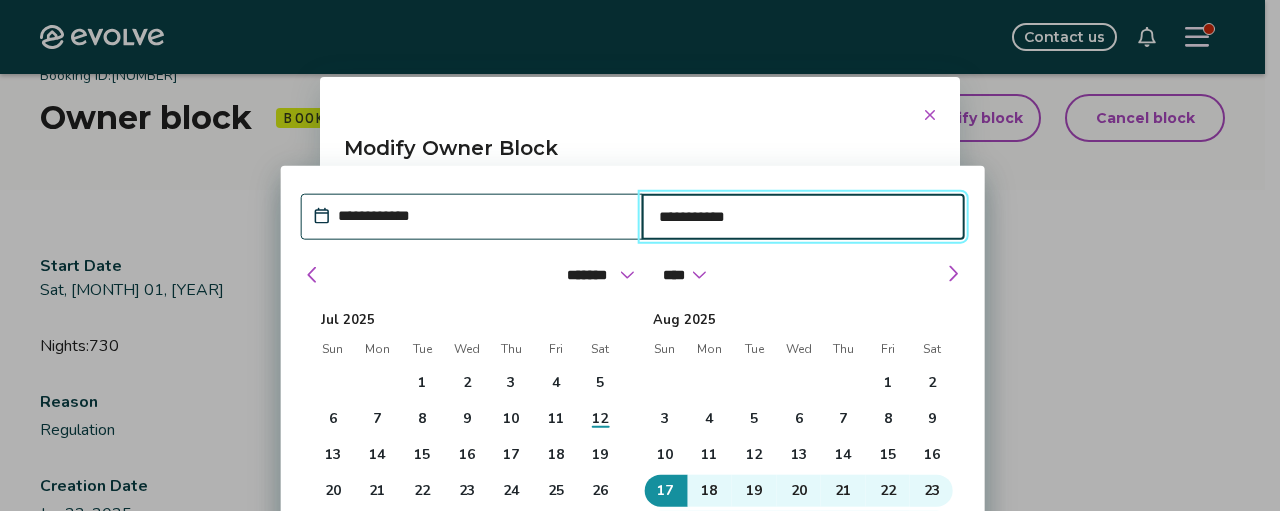 type on "*" 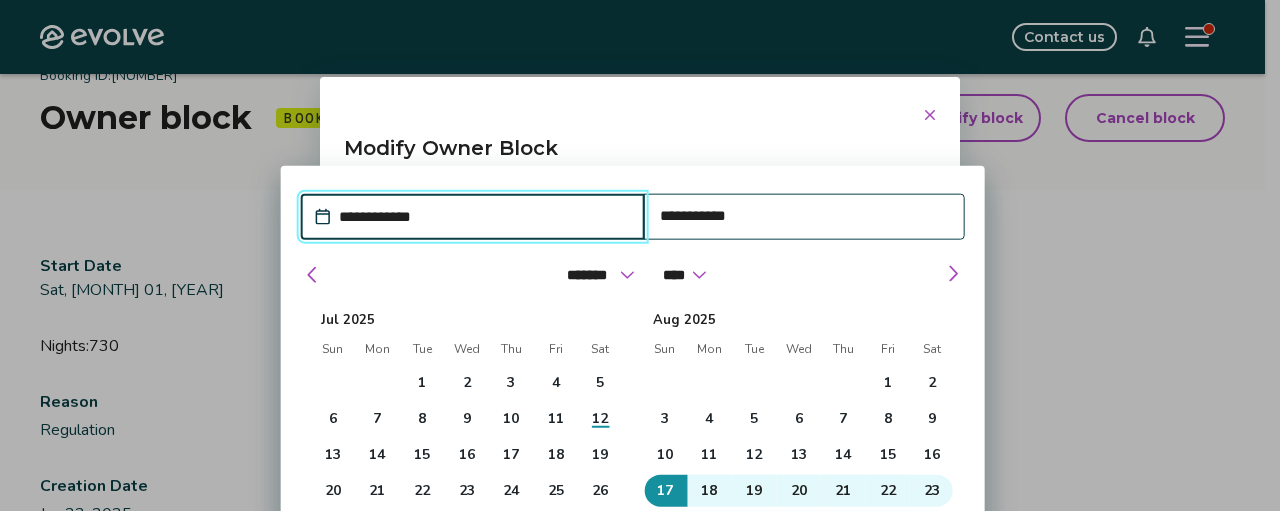 click on "**********" at bounding box center (483, 216) 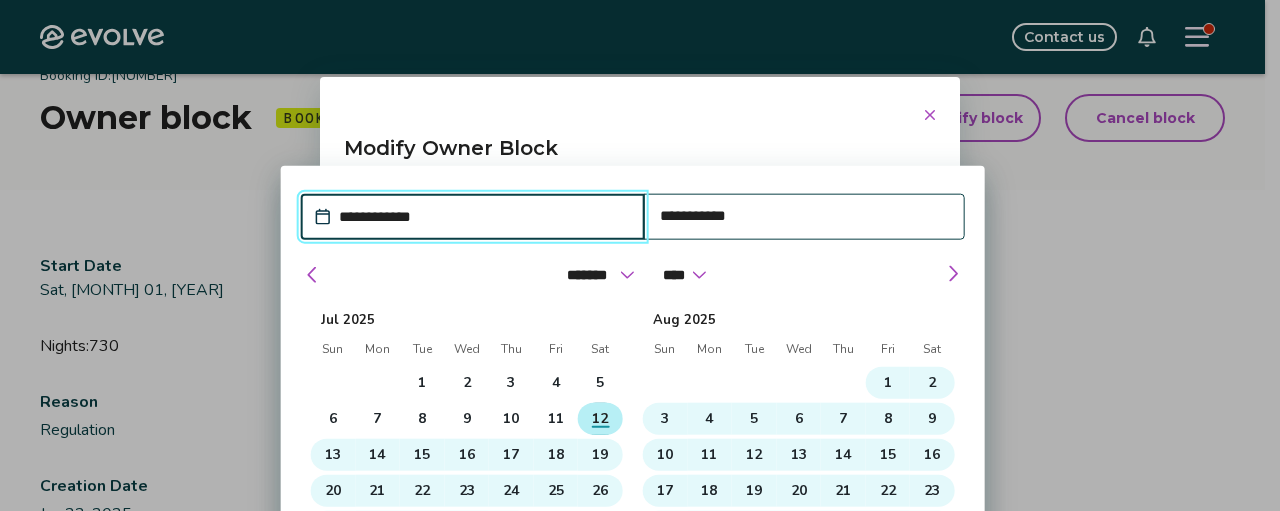click on "12" at bounding box center [600, 418] 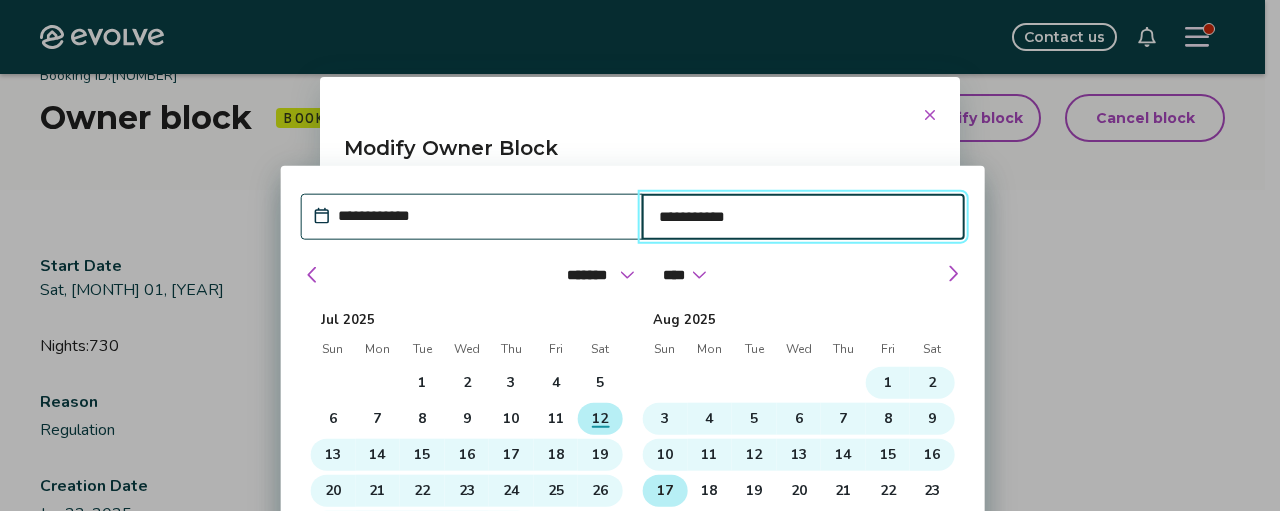 click on "17" at bounding box center (665, 490) 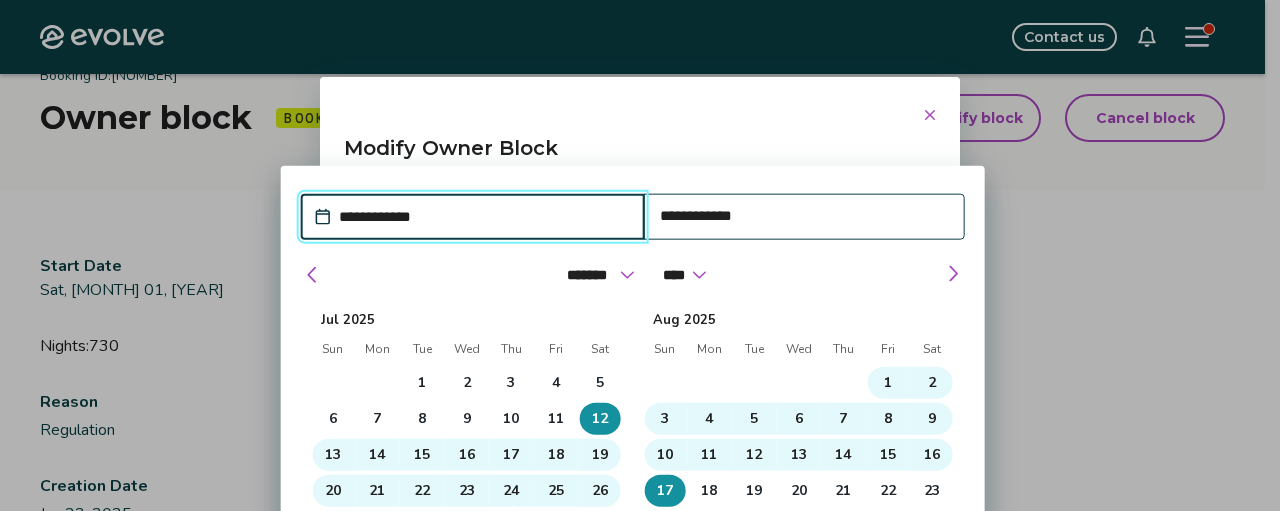 type on "*" 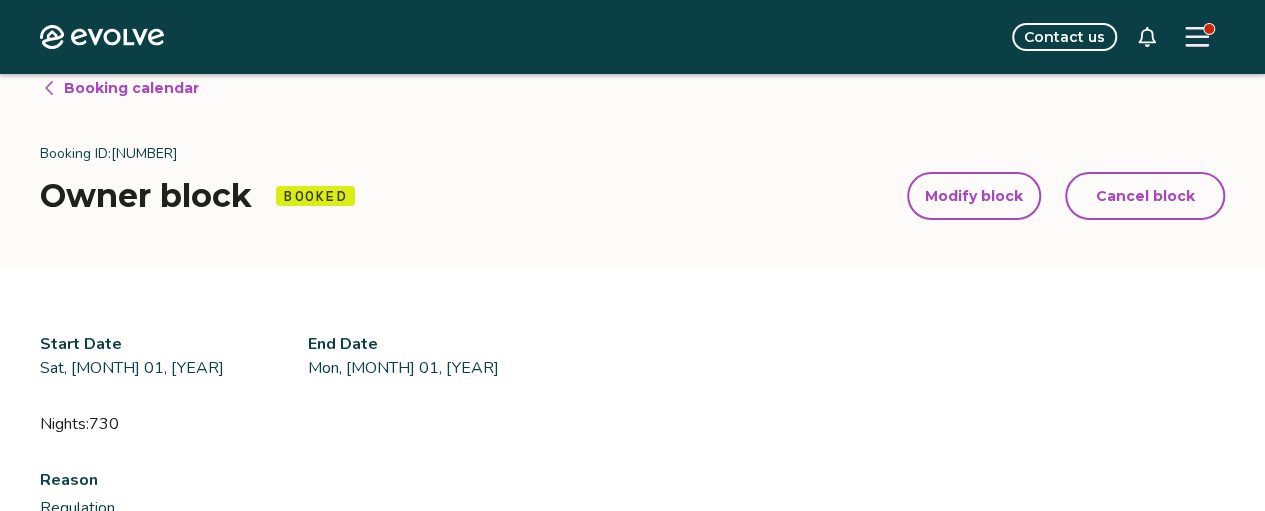 scroll, scrollTop: 0, scrollLeft: 0, axis: both 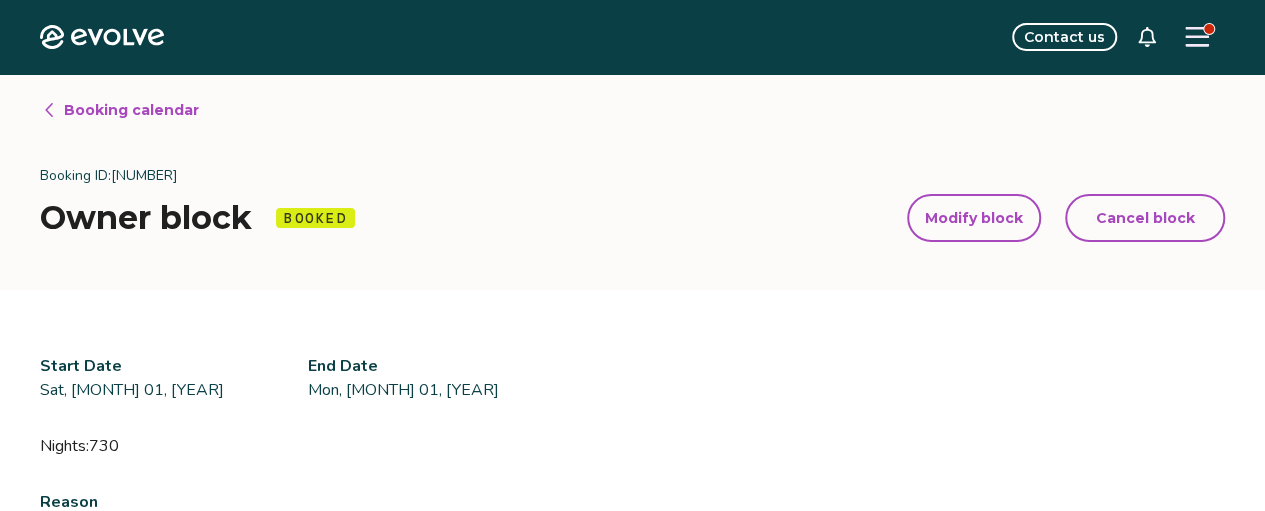 click on "Booking calendar" at bounding box center (131, 110) 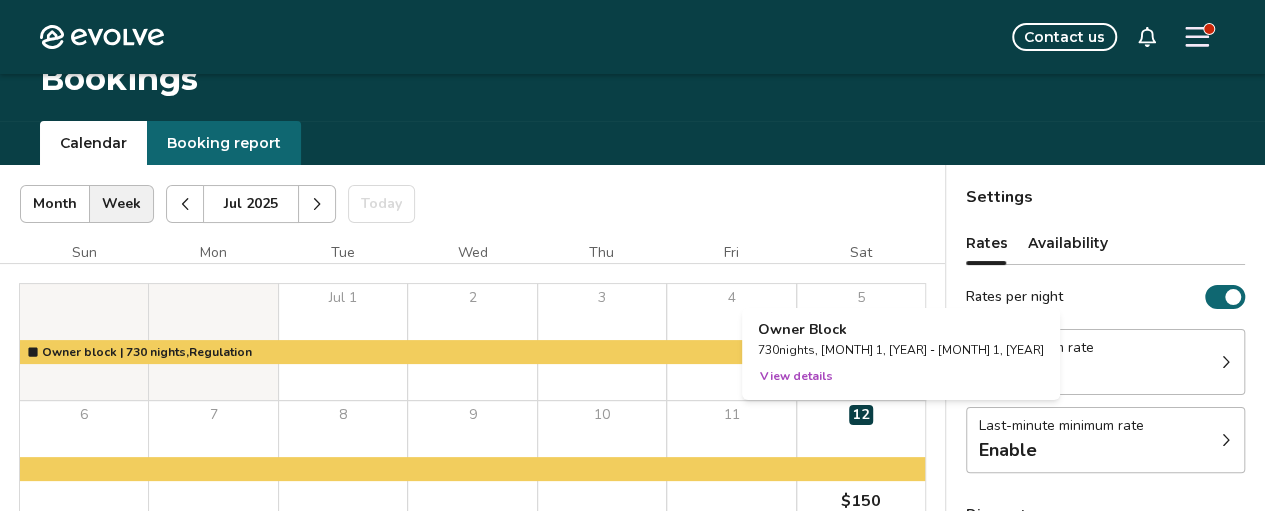 scroll, scrollTop: 0, scrollLeft: 0, axis: both 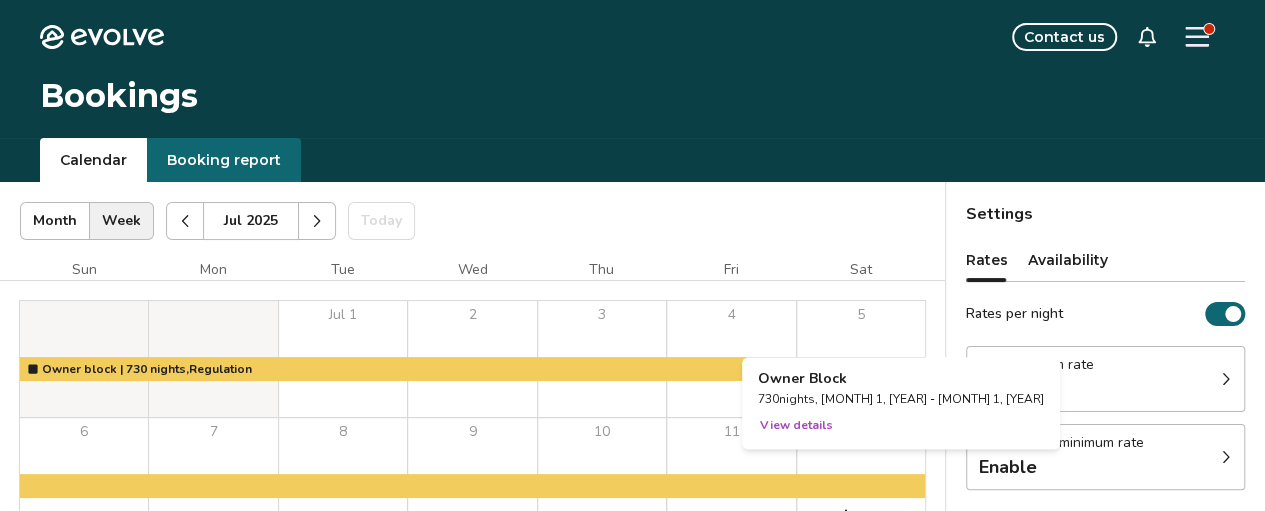 click on "View details" at bounding box center [796, 425] 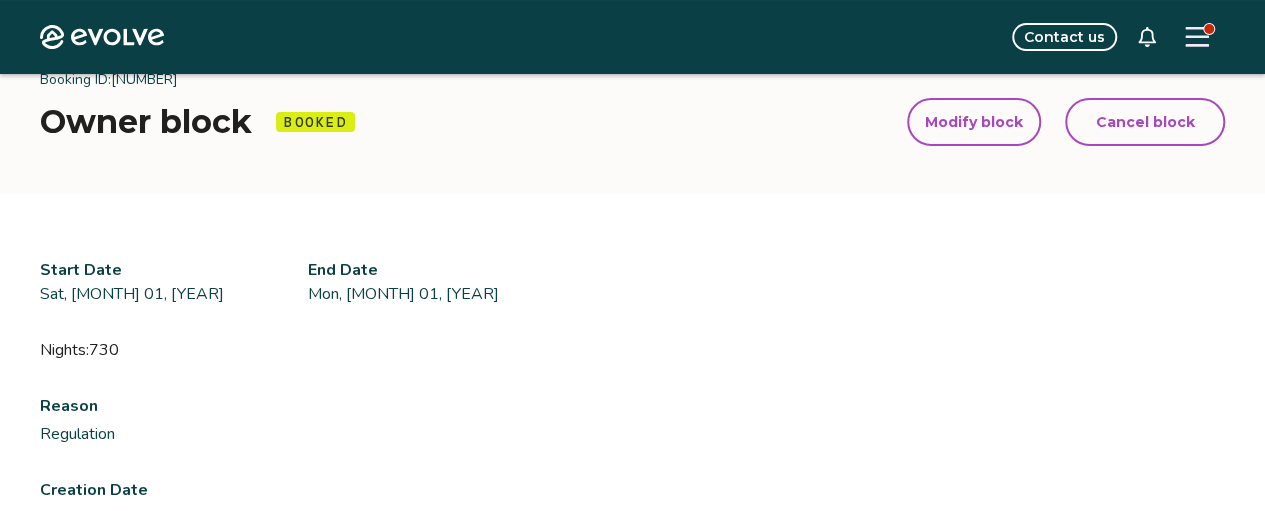 scroll, scrollTop: 0, scrollLeft: 0, axis: both 